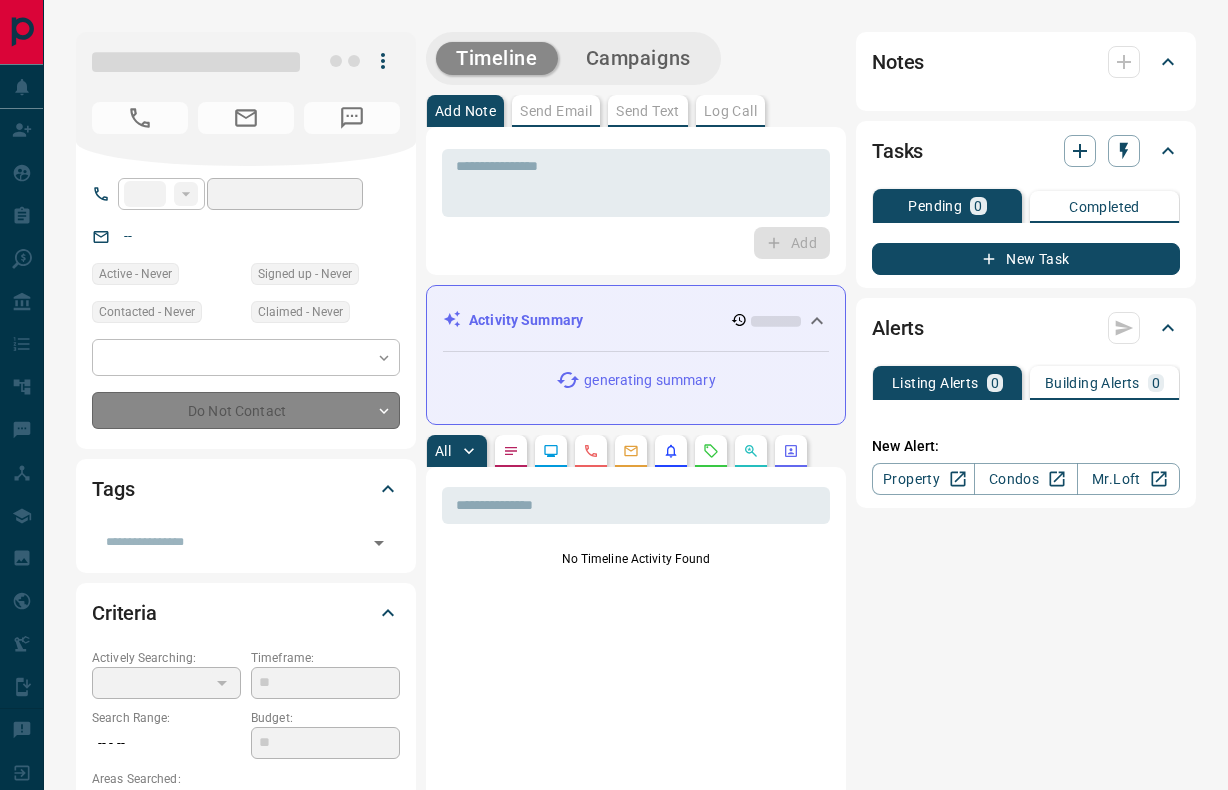 scroll, scrollTop: 0, scrollLeft: 0, axis: both 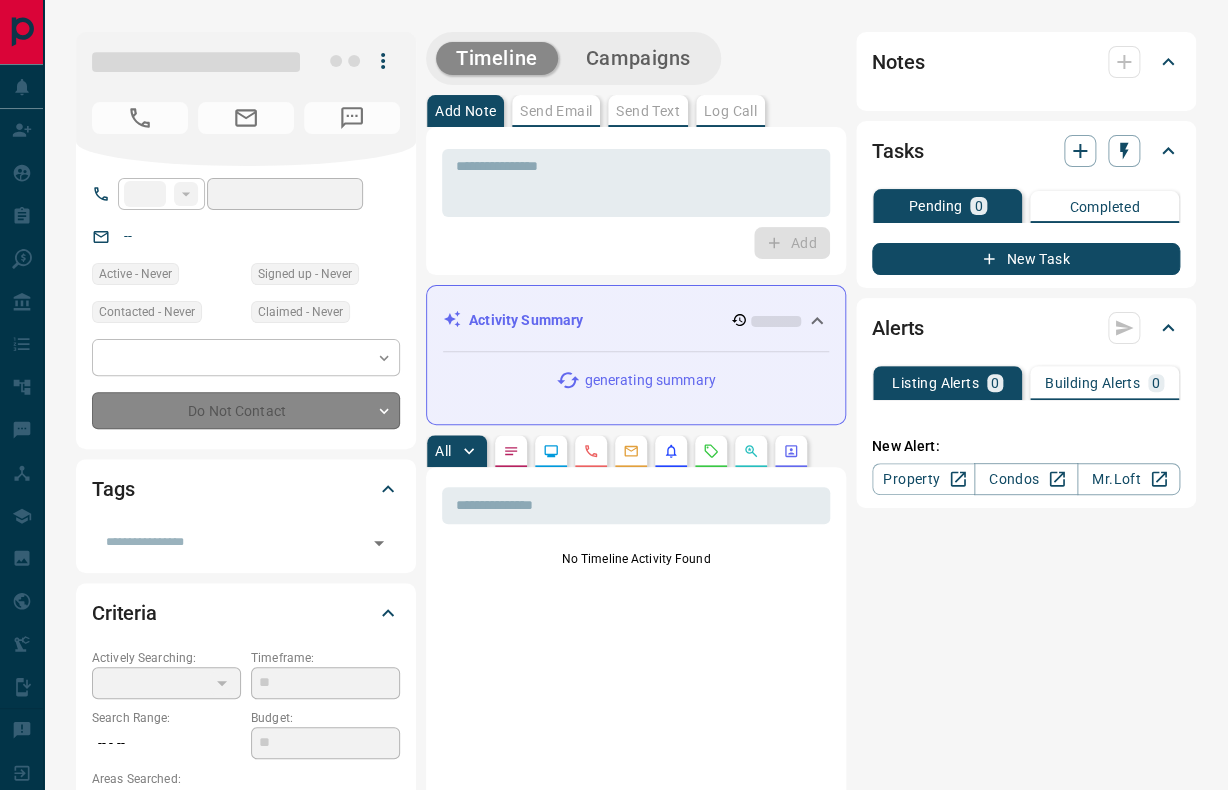 type on "**" 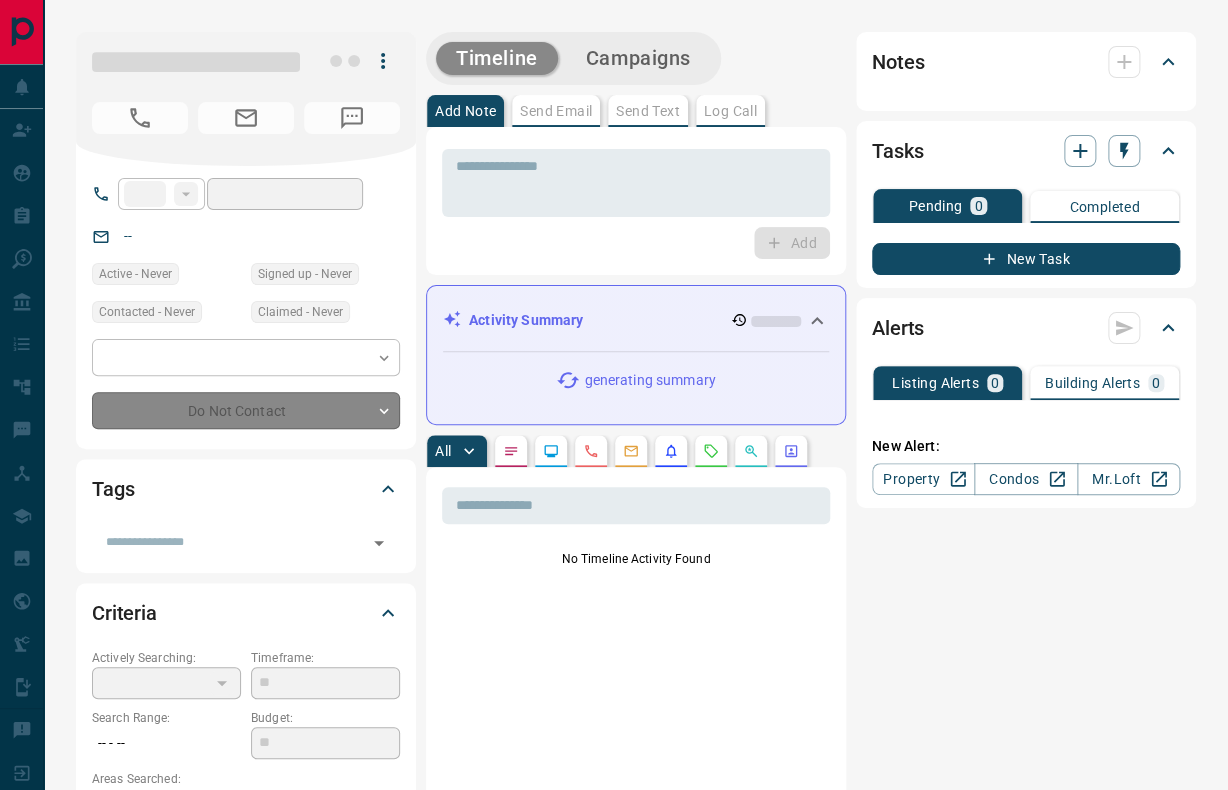 type on "**********" 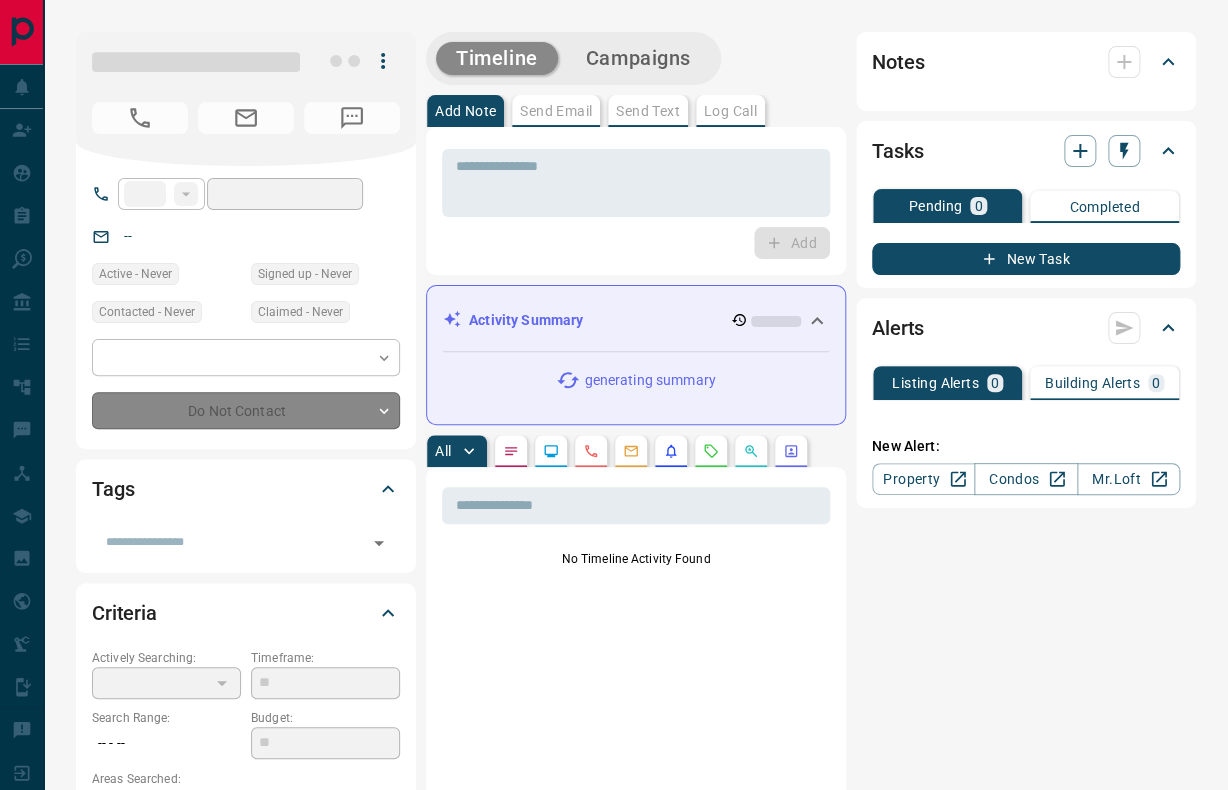type on "**********" 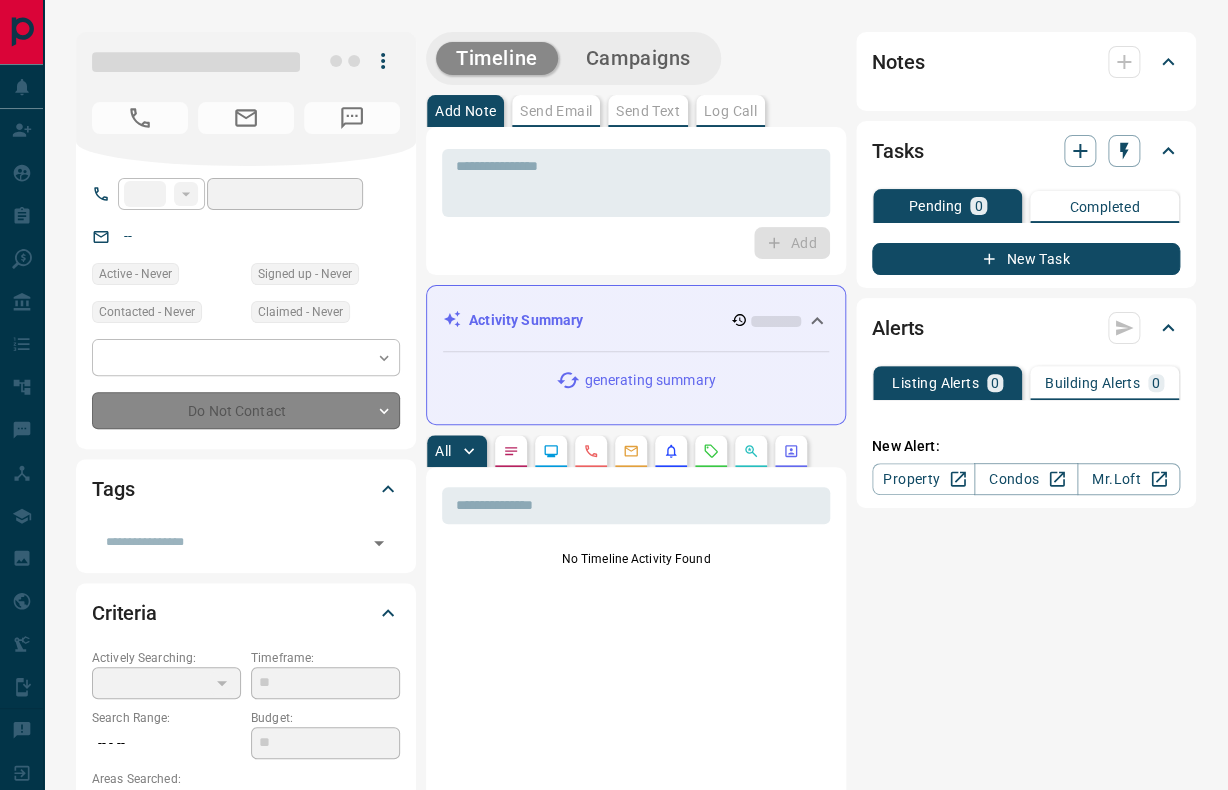 type on "**" 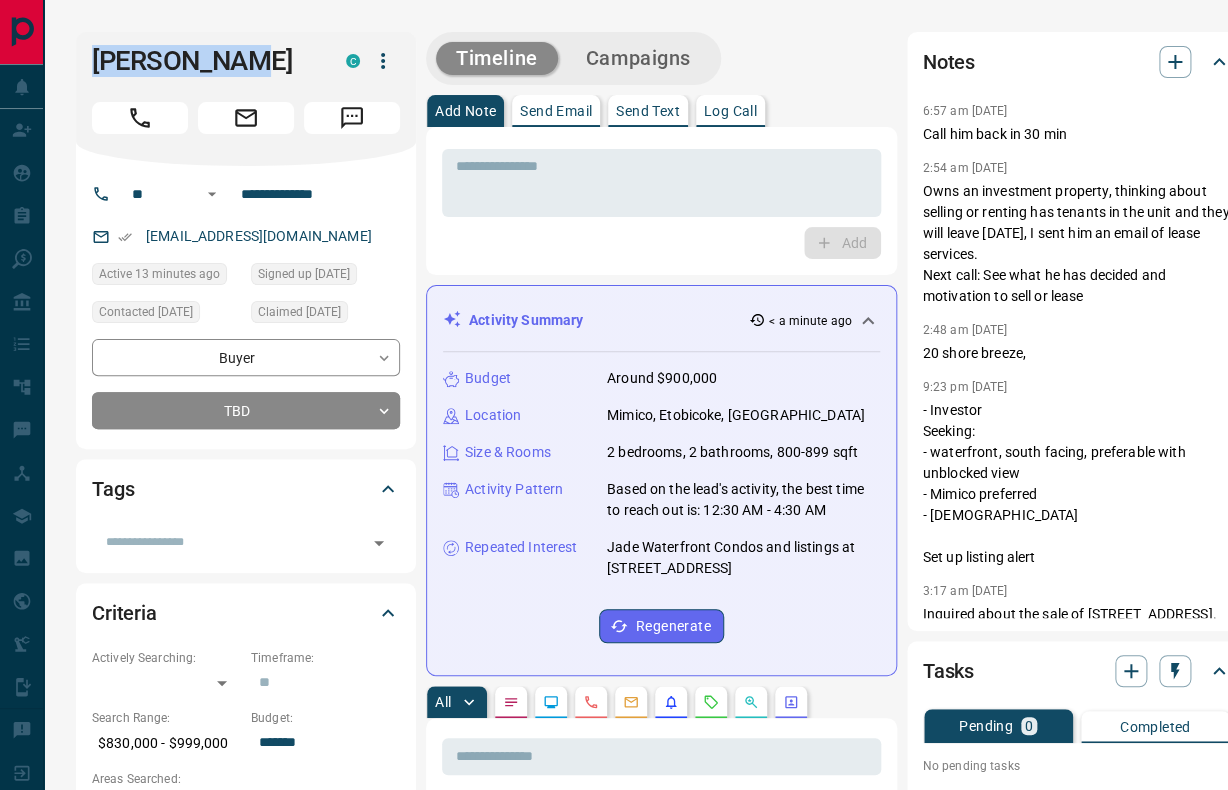 drag, startPoint x: 260, startPoint y: 54, endPoint x: 87, endPoint y: 41, distance: 173.48775 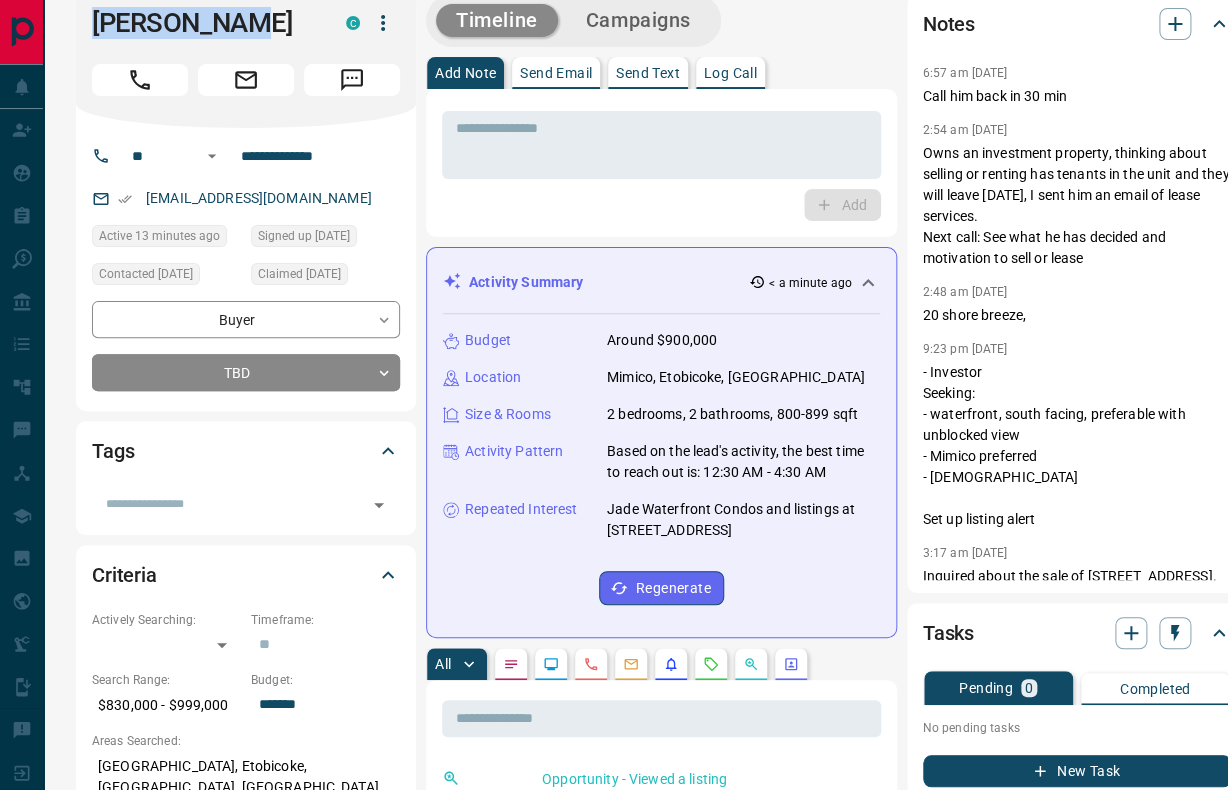 scroll, scrollTop: 0, scrollLeft: 0, axis: both 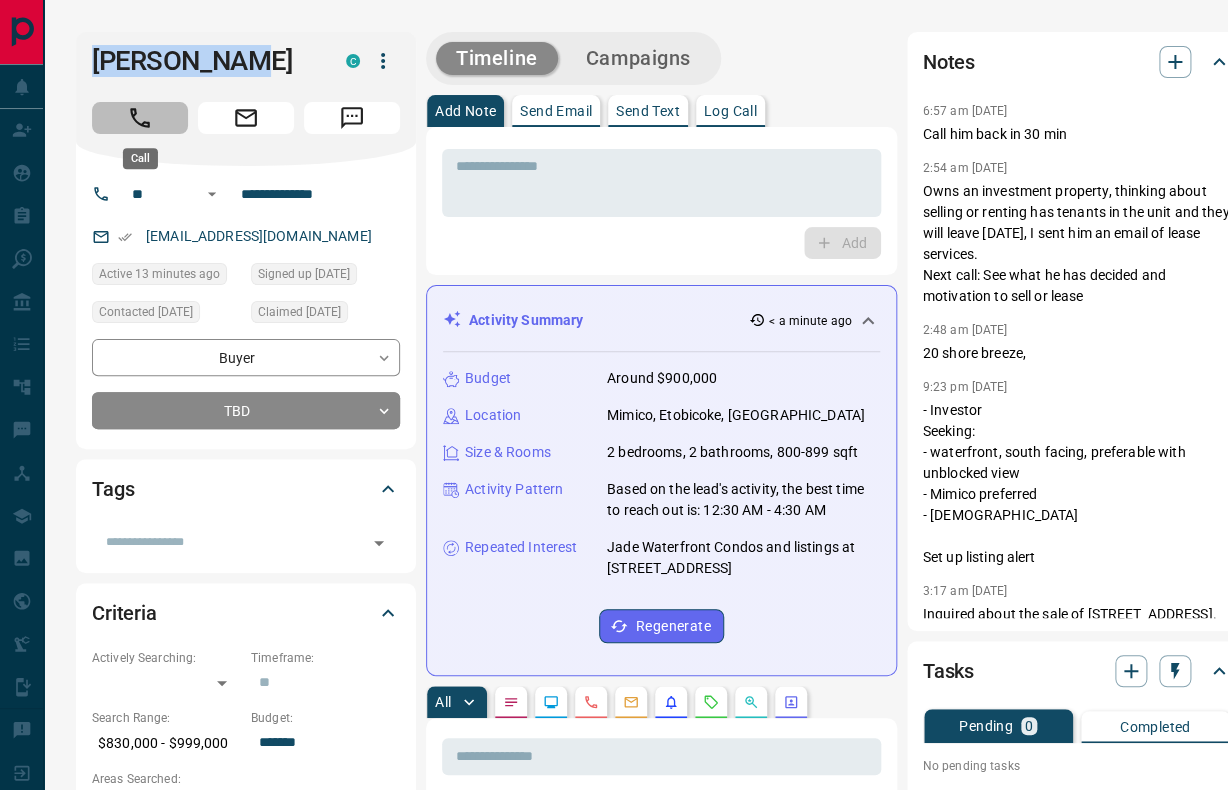 click 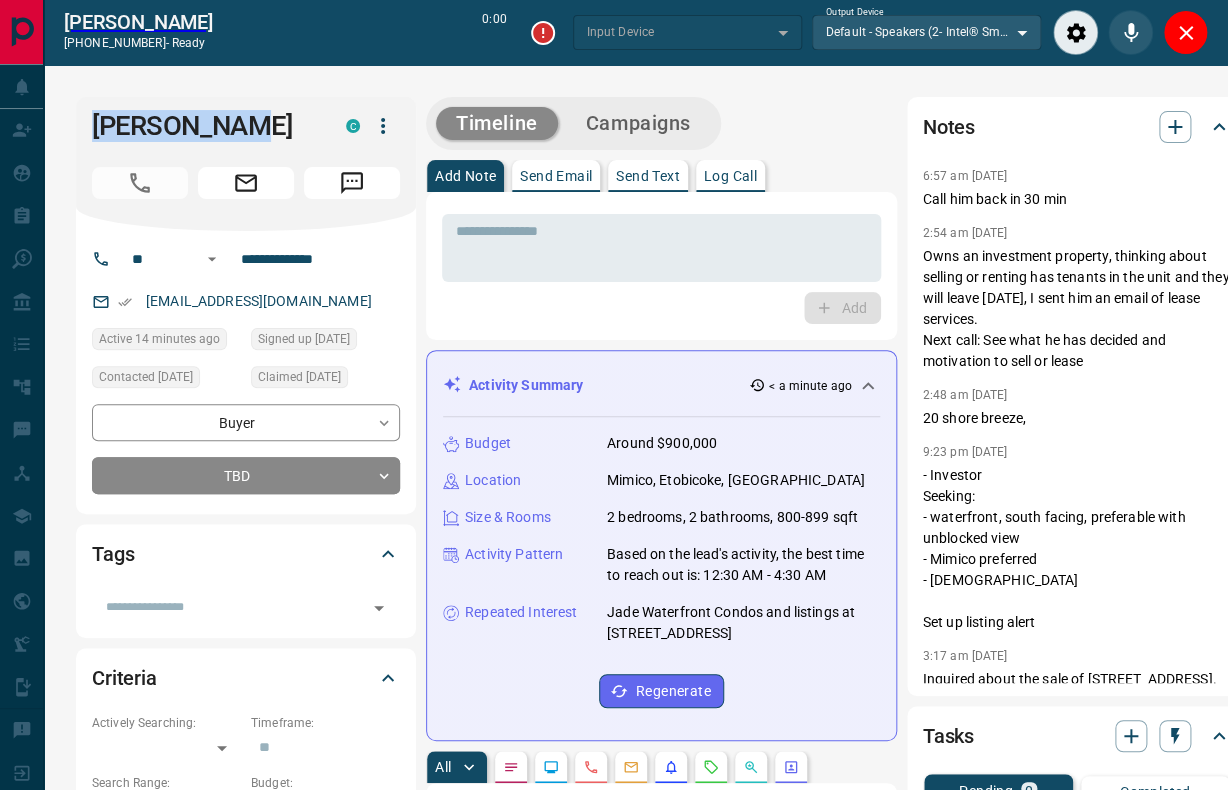 type on "*******" 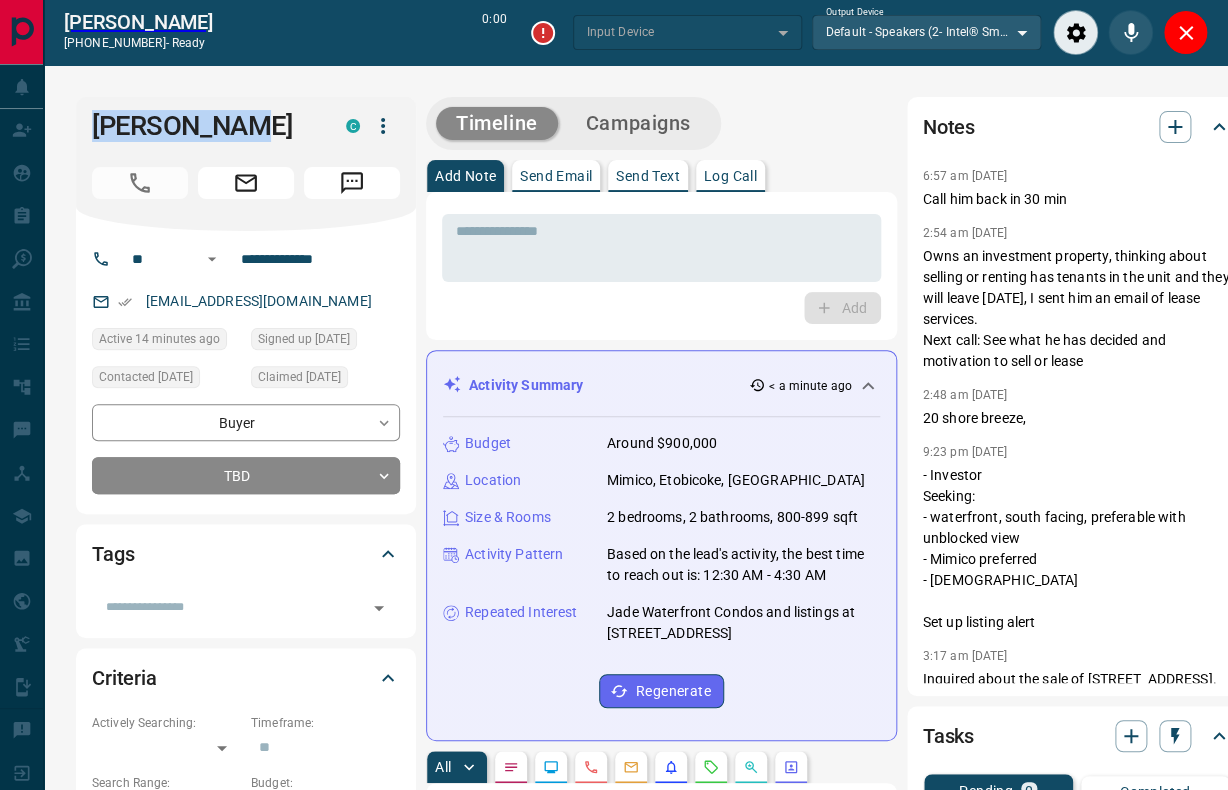 type on "*******" 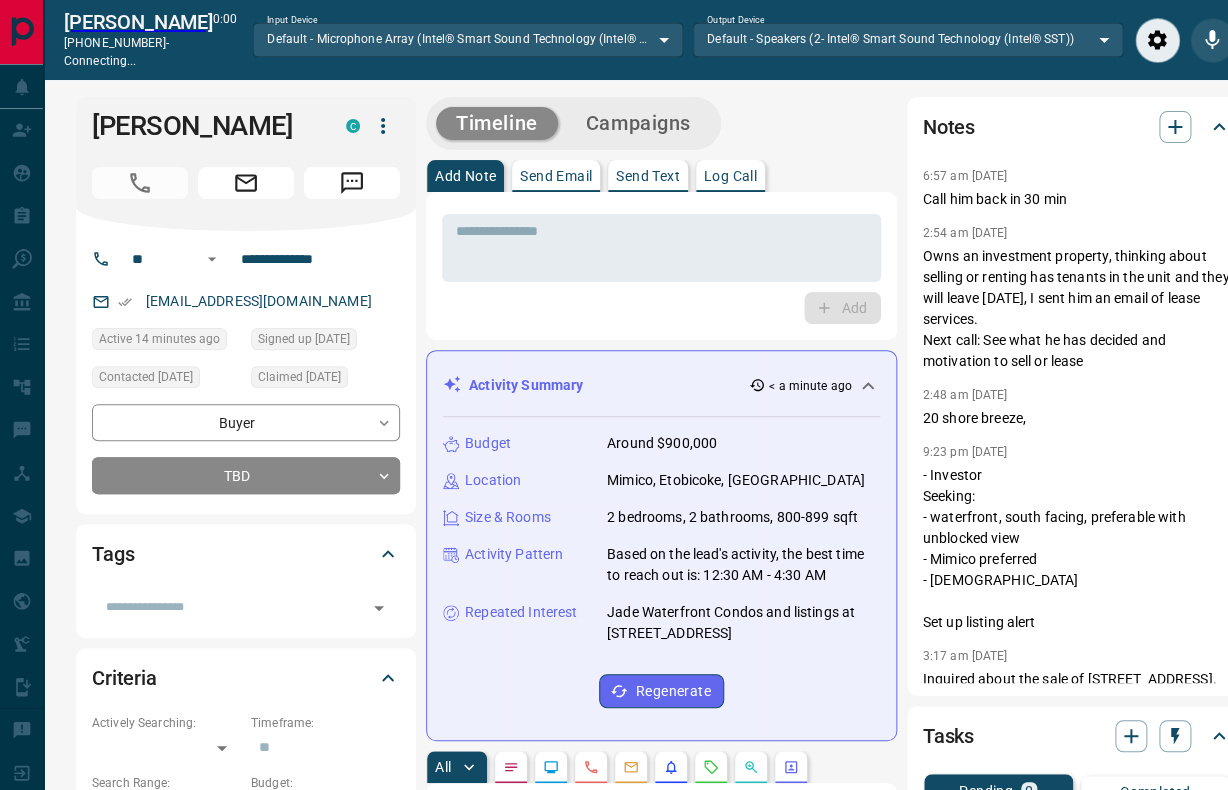 click on "Add" at bounding box center [661, 308] 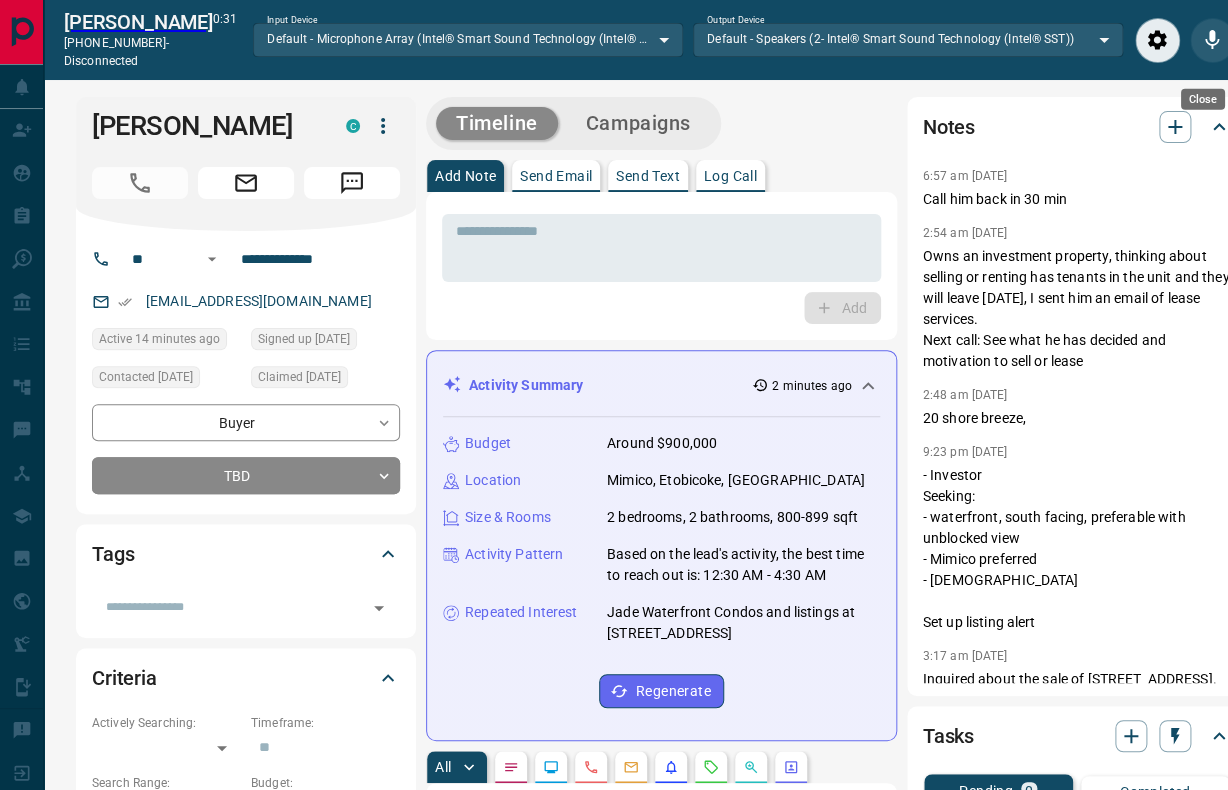 click 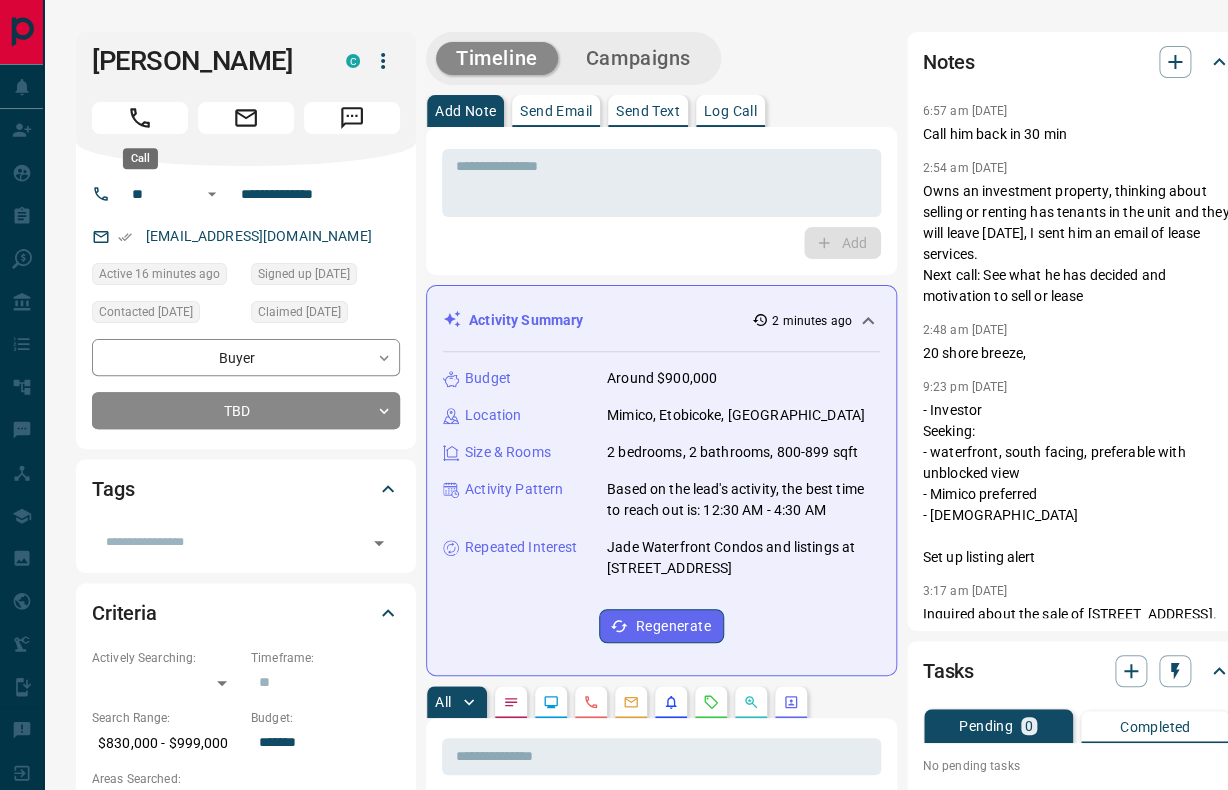click 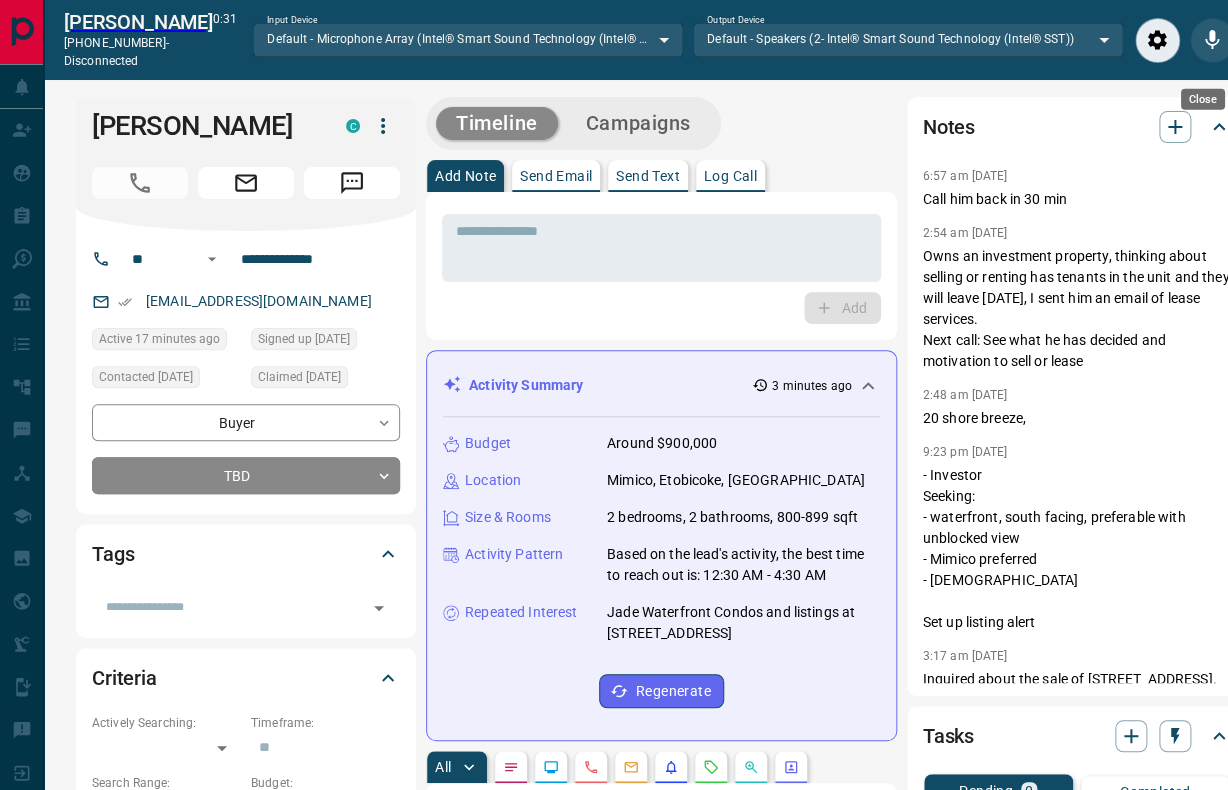 click 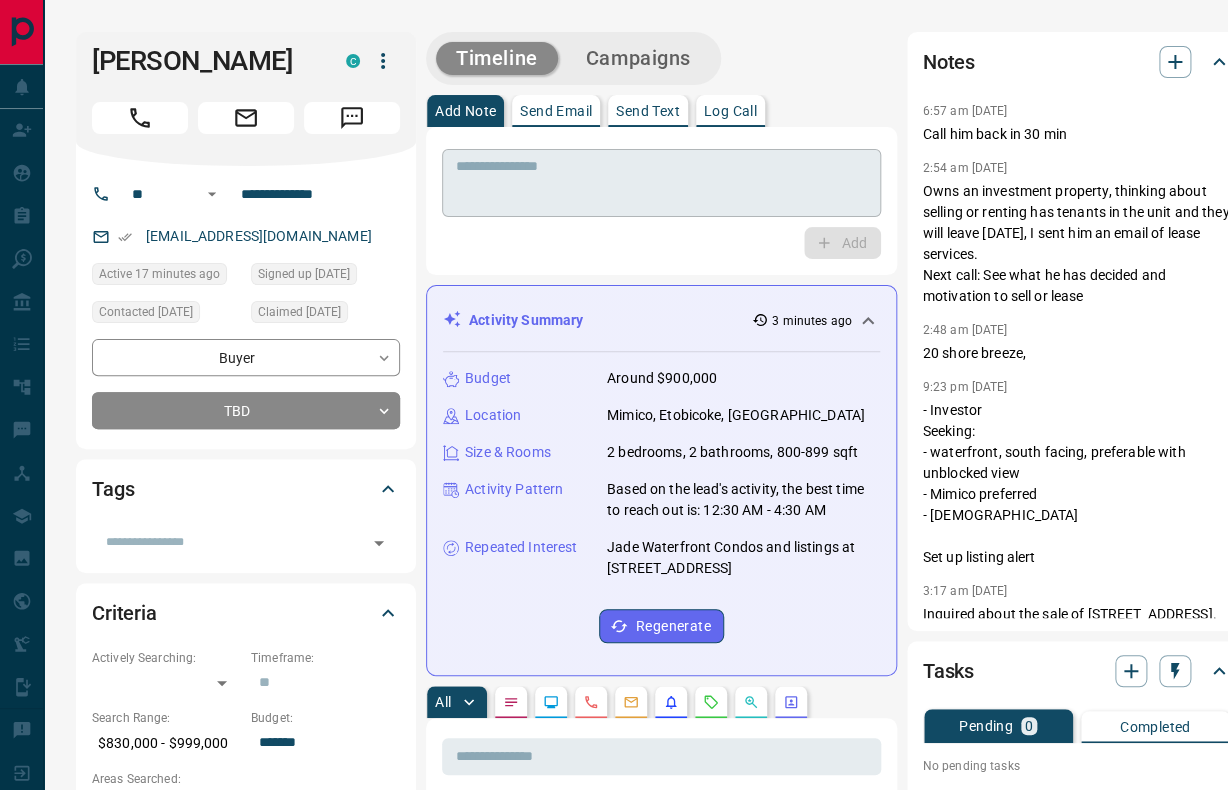 click at bounding box center [661, 183] 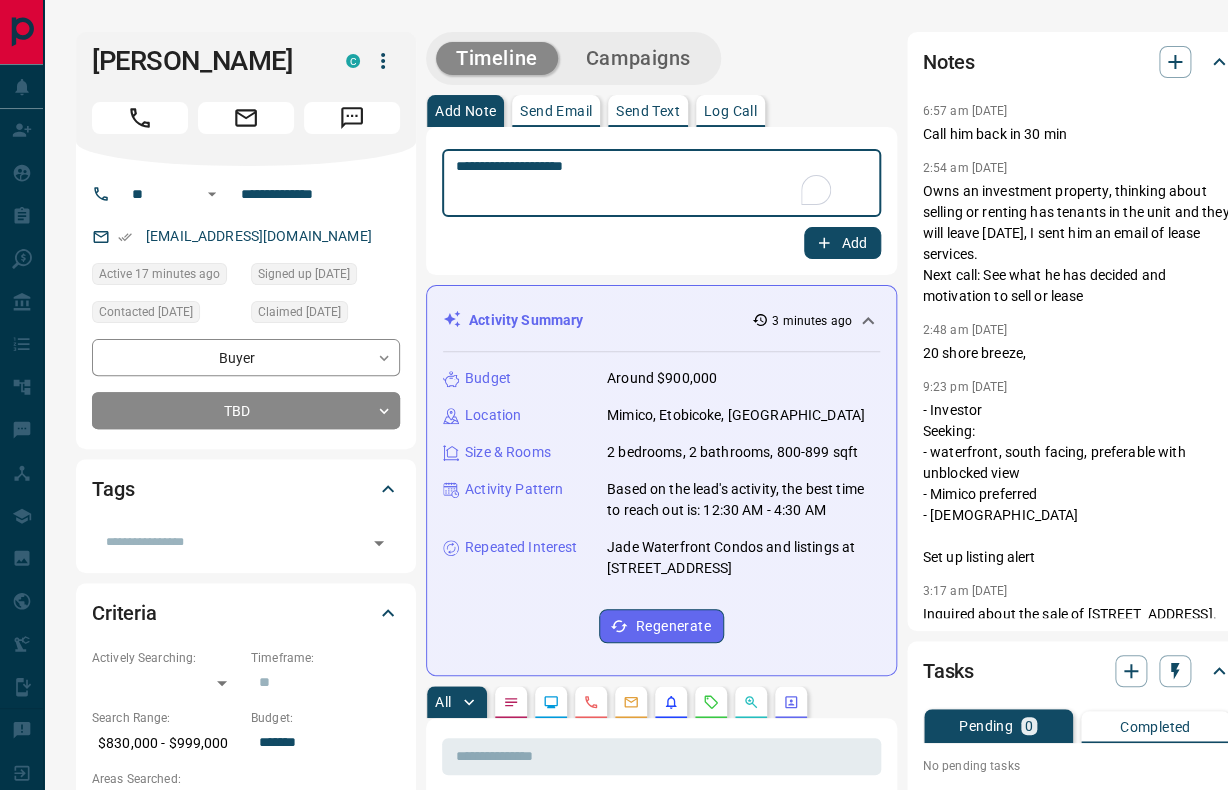 type on "**********" 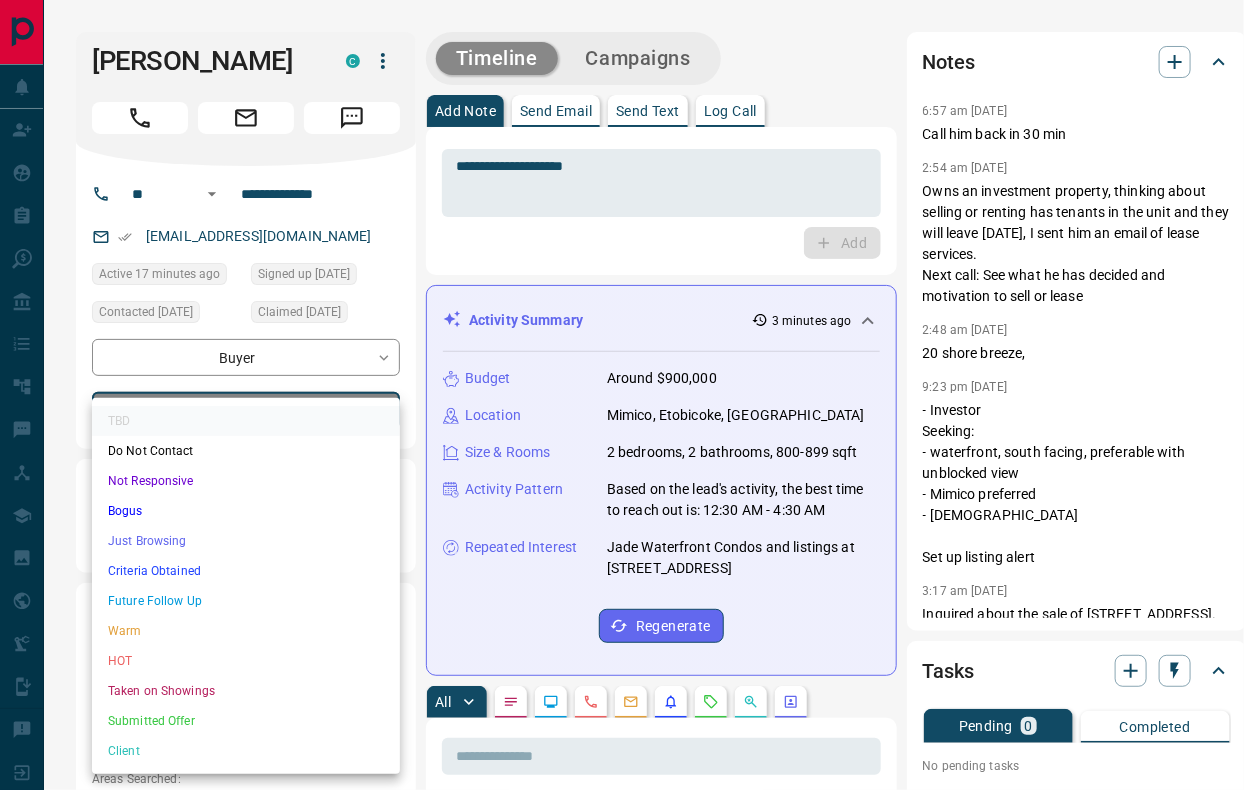 click on "**********" at bounding box center [622, 1226] 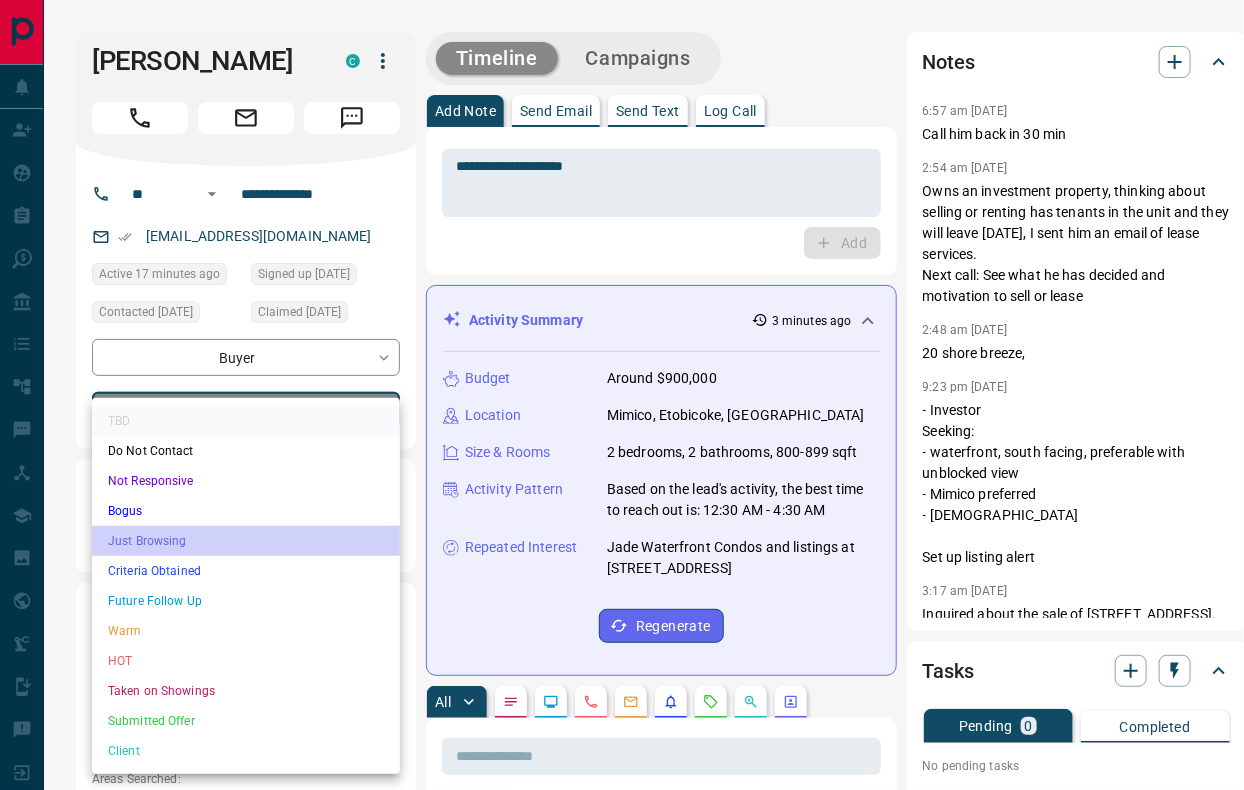 click on "Just Browsing" at bounding box center (246, 541) 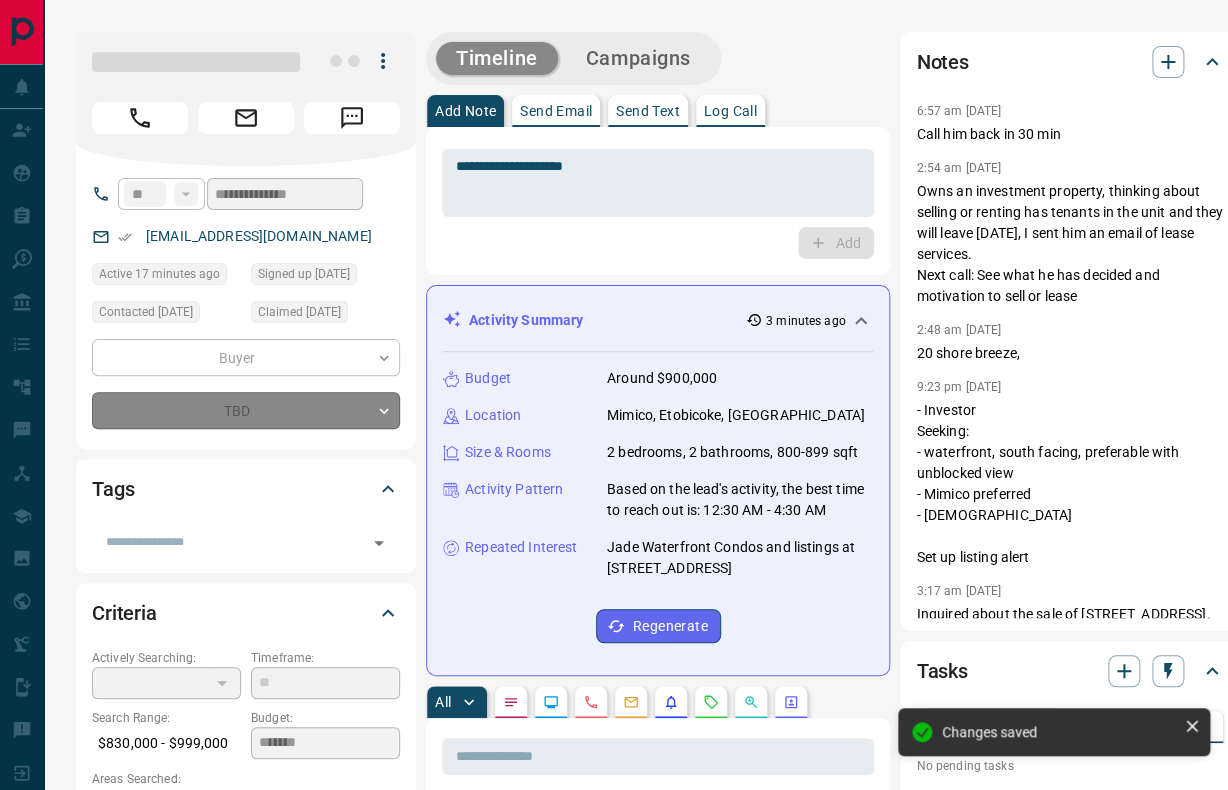 type on "*" 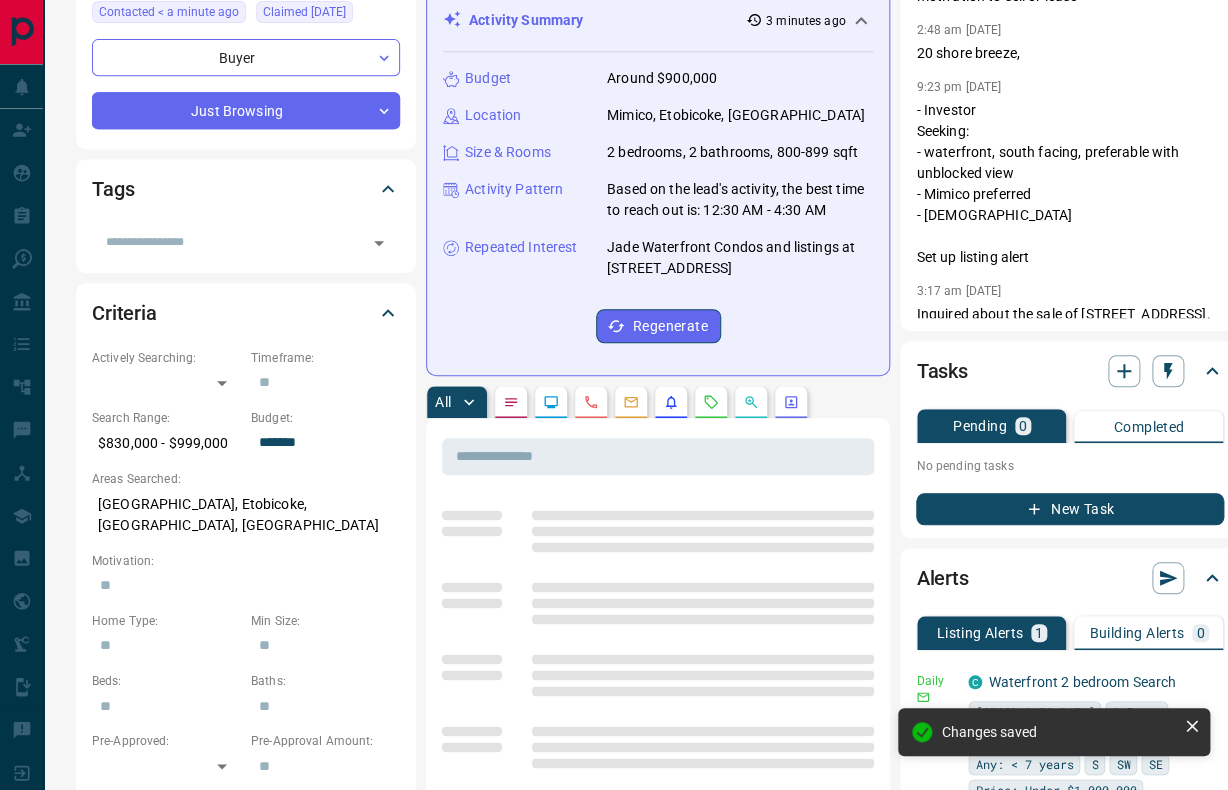 scroll, scrollTop: 333, scrollLeft: 0, axis: vertical 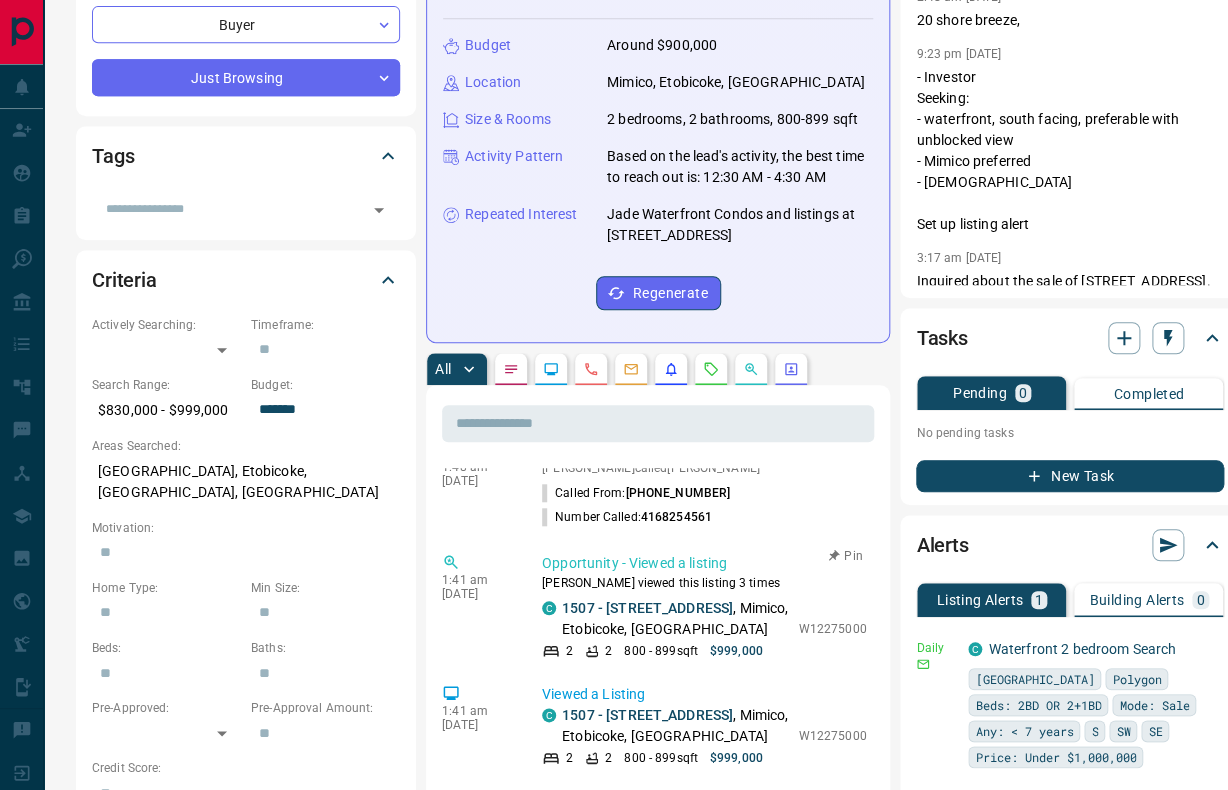 drag, startPoint x: 597, startPoint y: 666, endPoint x: 663, endPoint y: 669, distance: 66.068146 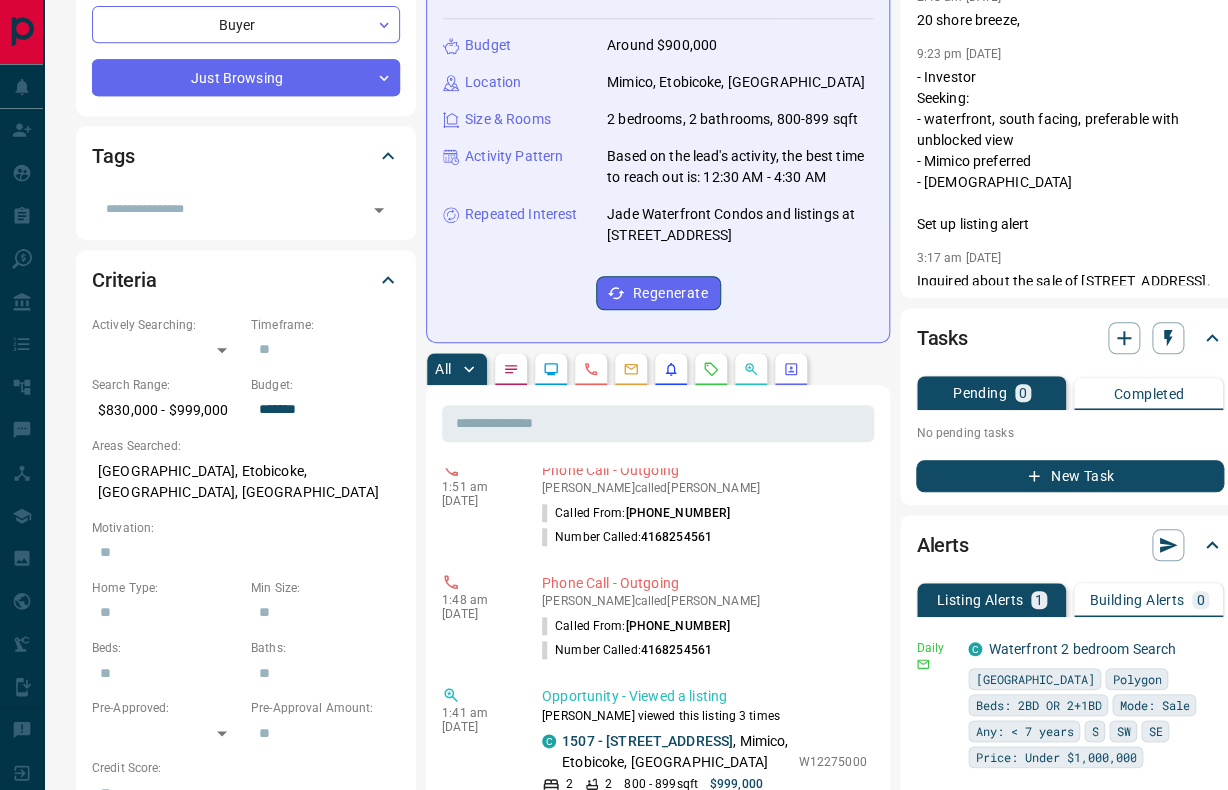 scroll, scrollTop: 0, scrollLeft: 0, axis: both 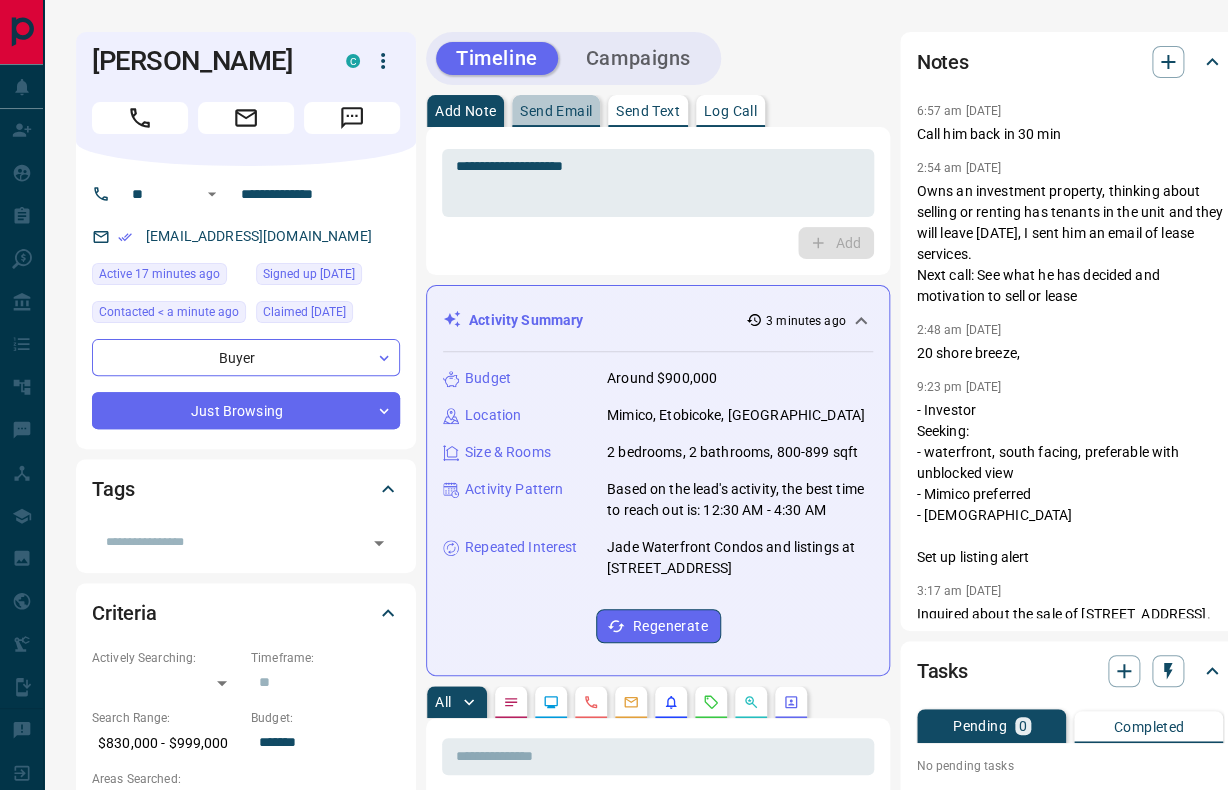 drag, startPoint x: 587, startPoint y: 111, endPoint x: 588, endPoint y: 132, distance: 21.023796 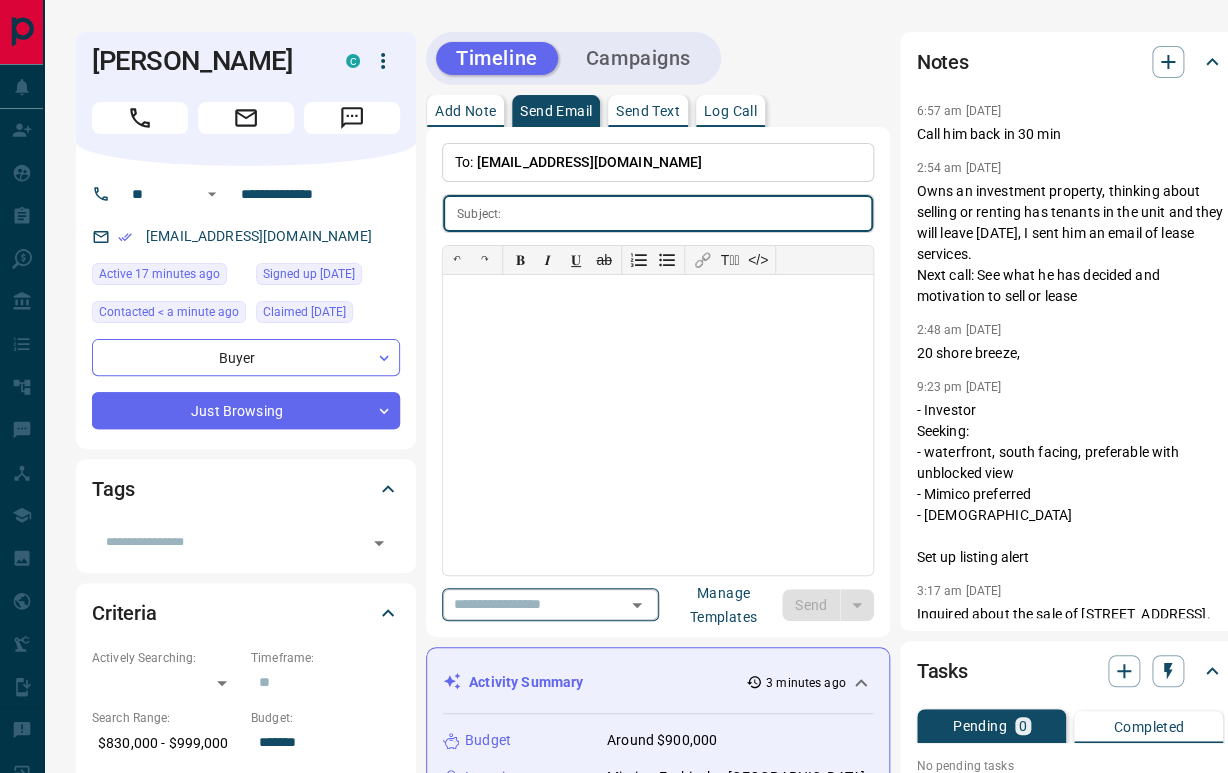 click on "​" at bounding box center [550, 604] 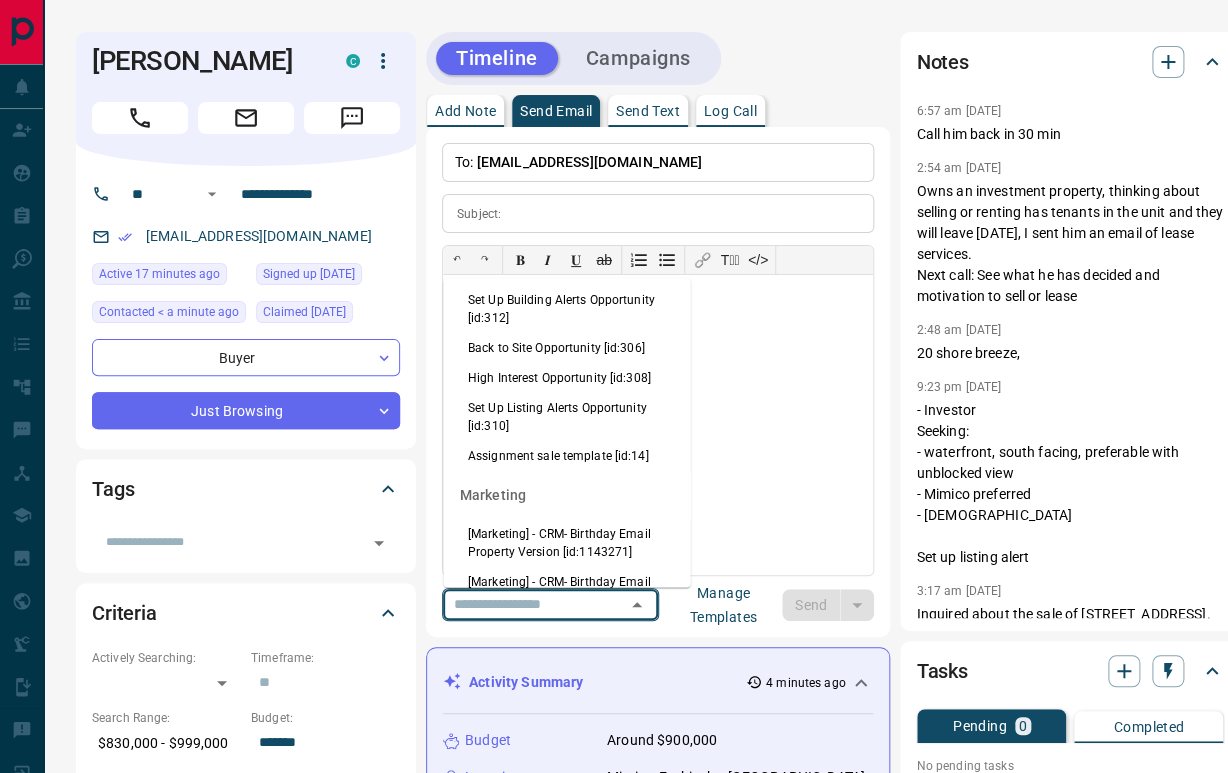 scroll, scrollTop: 2000, scrollLeft: 0, axis: vertical 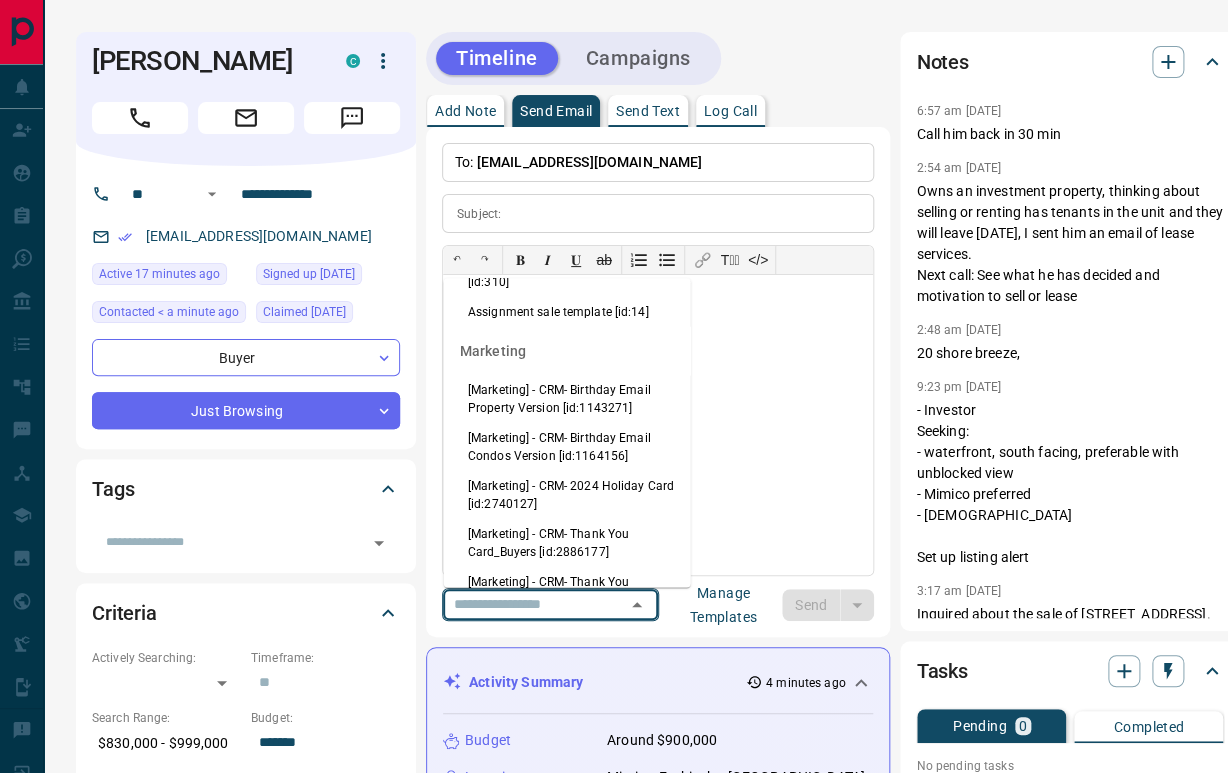 click on "High Interest Opportunity [id:308]" at bounding box center (567, 233) 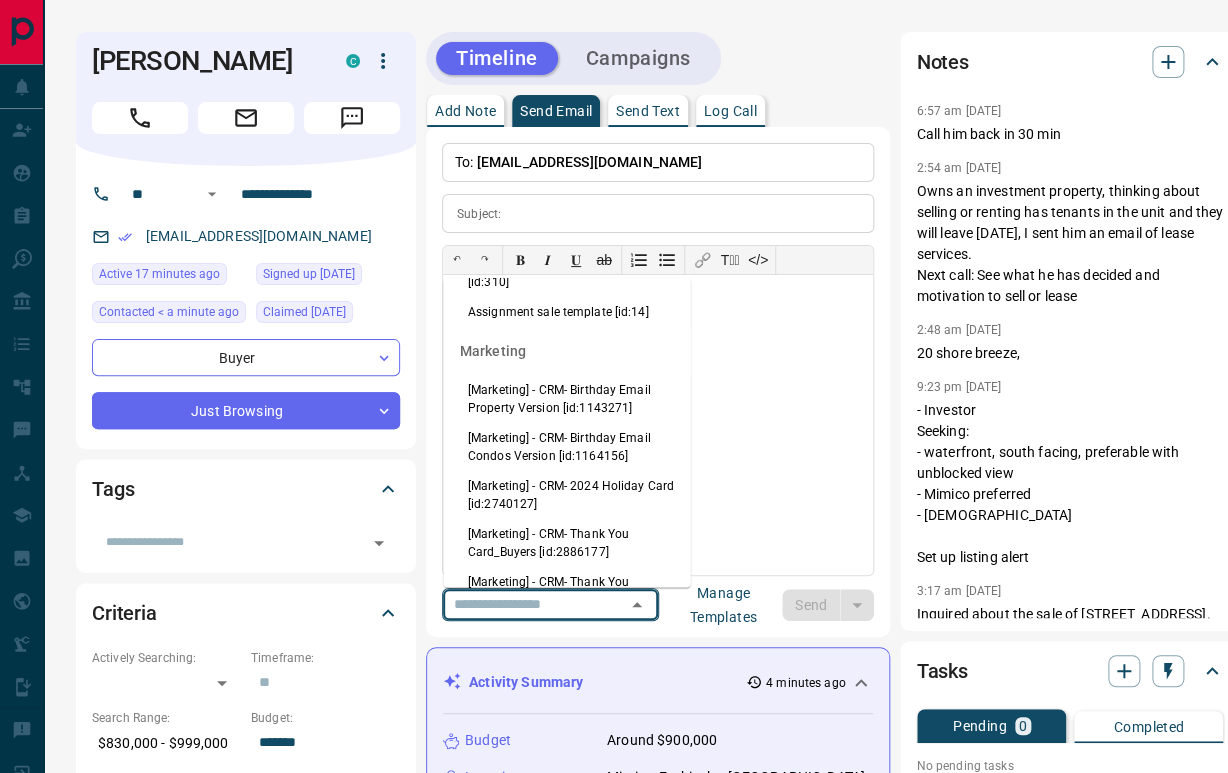 type on "**********" 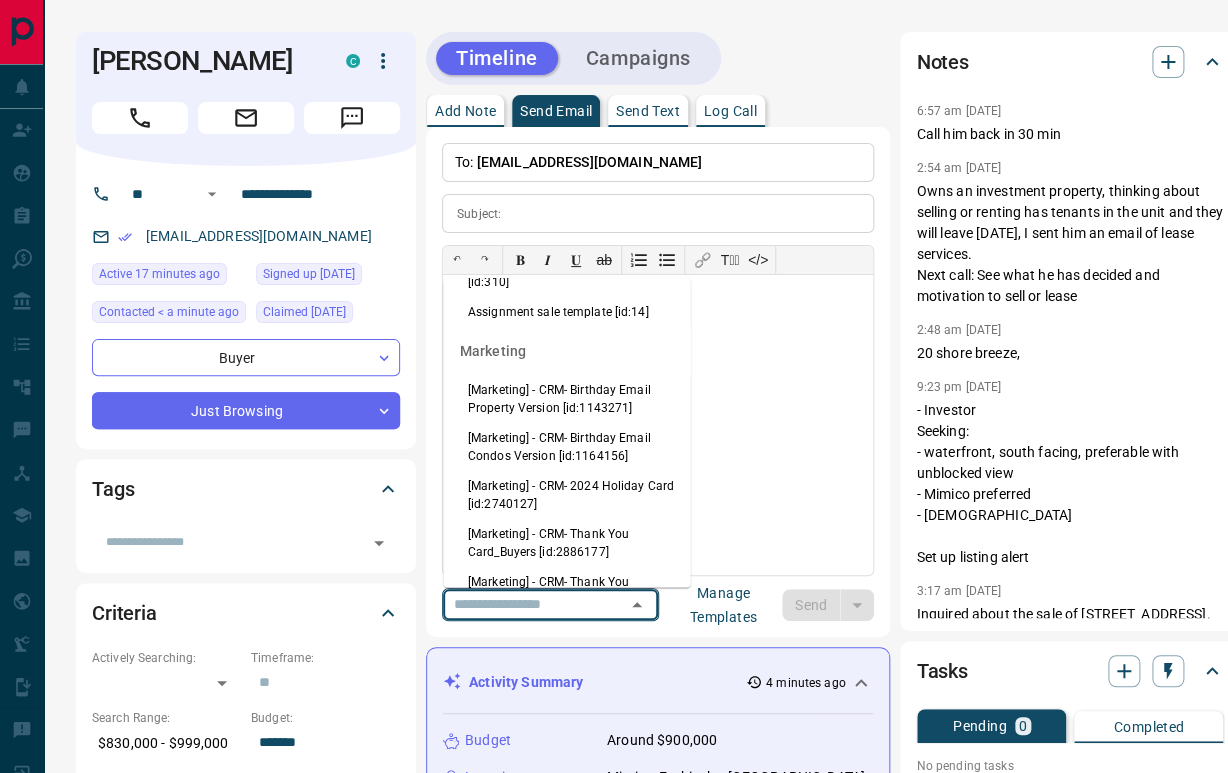 type on "**********" 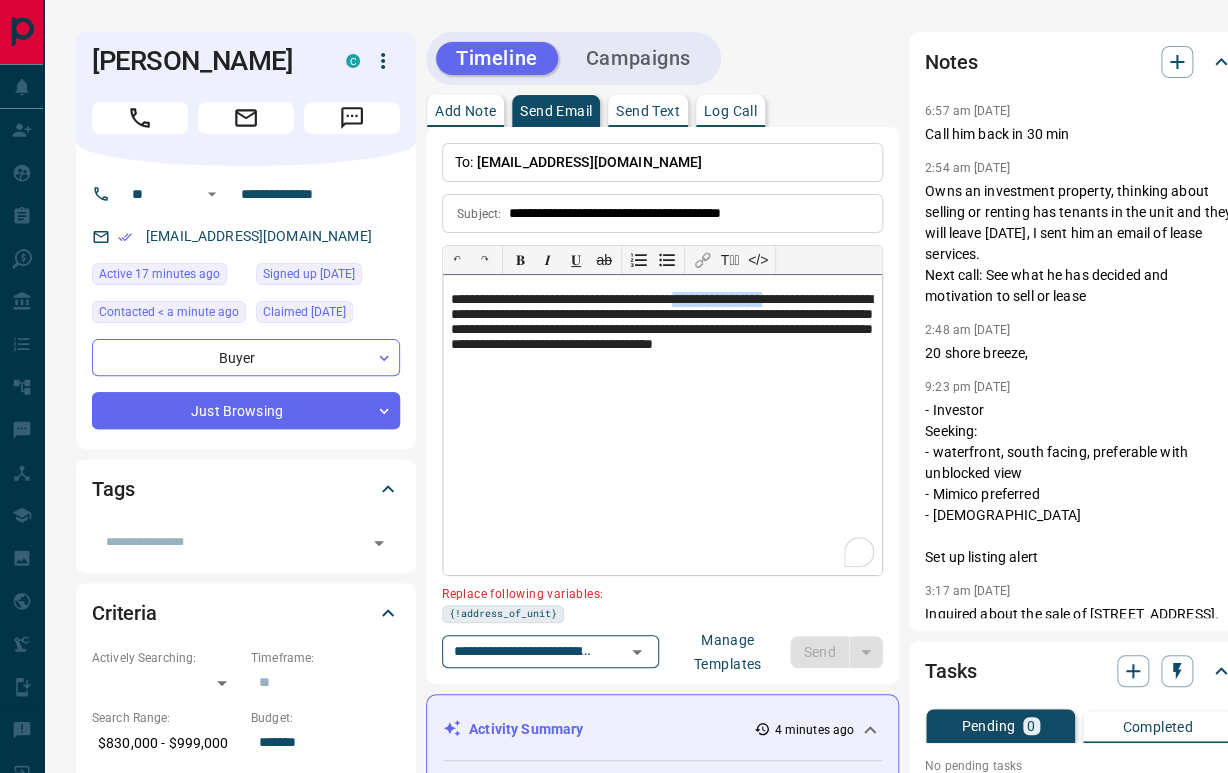drag, startPoint x: 736, startPoint y: 297, endPoint x: 843, endPoint y: 294, distance: 107.042046 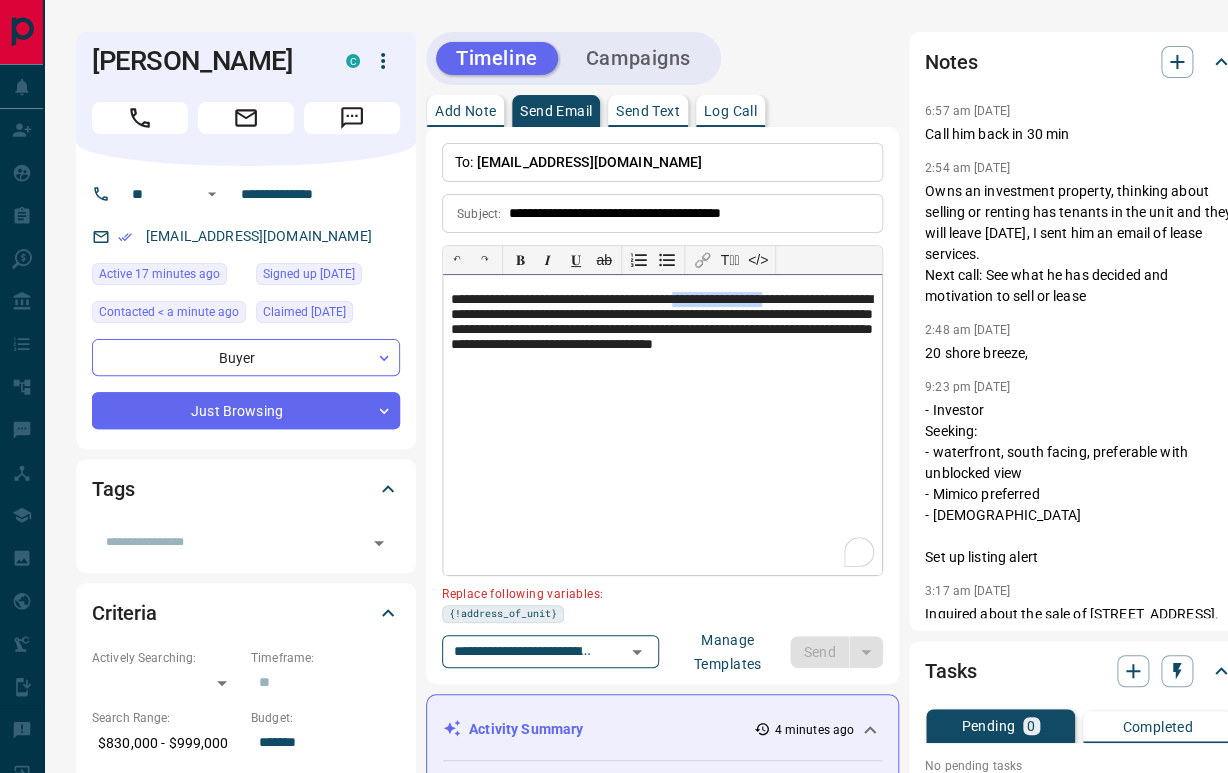 click on "**********" at bounding box center (662, 332) 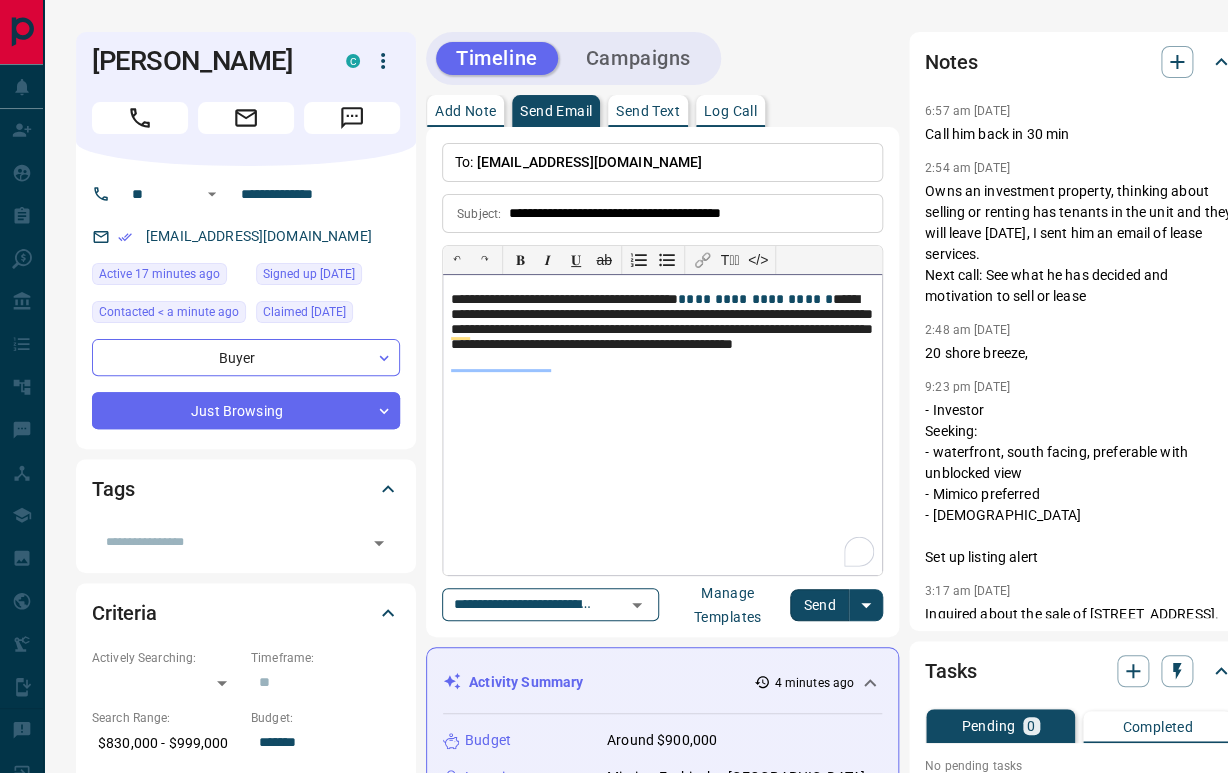 click on "**********" at bounding box center (662, 425) 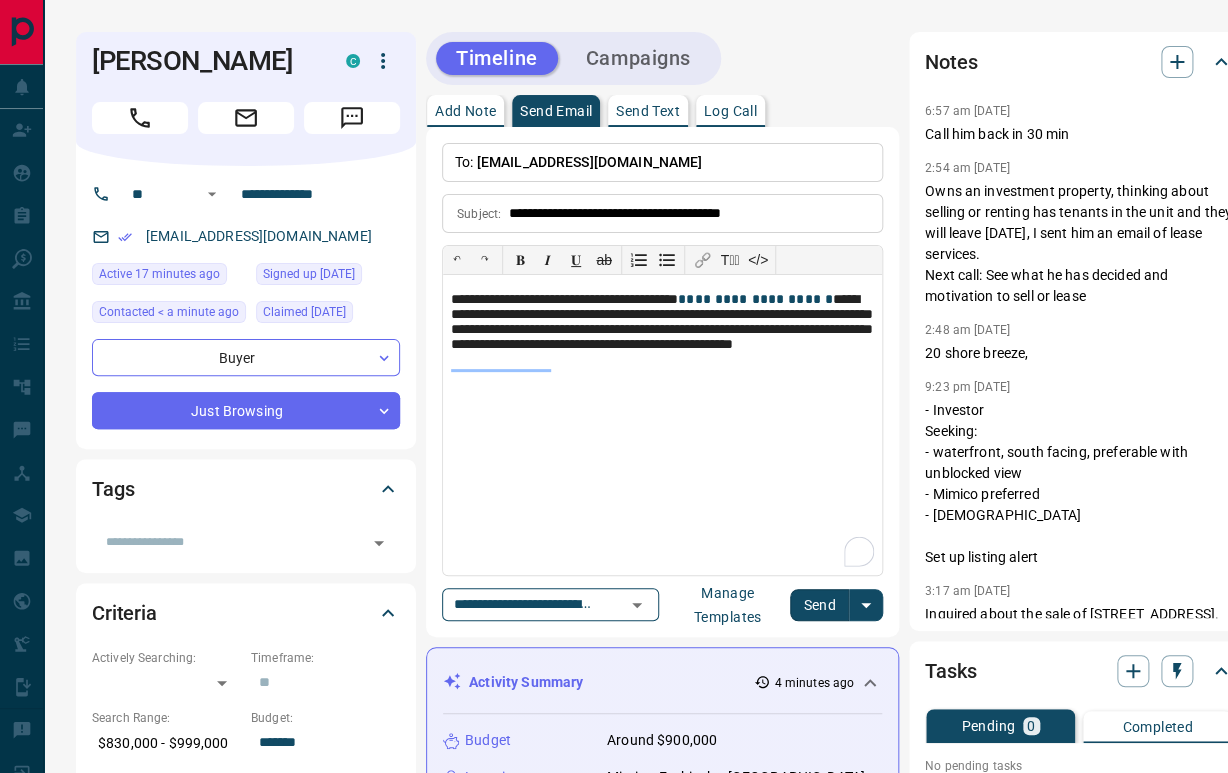 click on "Send" at bounding box center (819, 605) 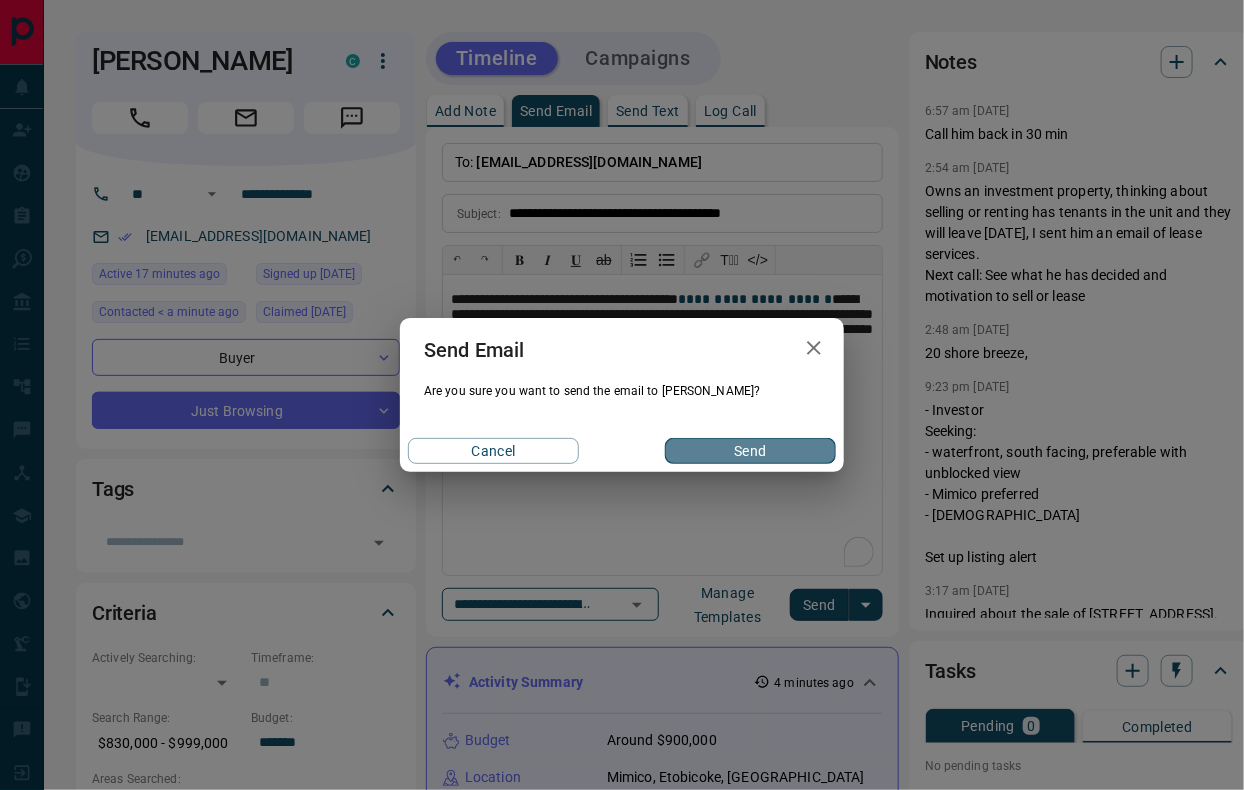click on "Send" at bounding box center [750, 451] 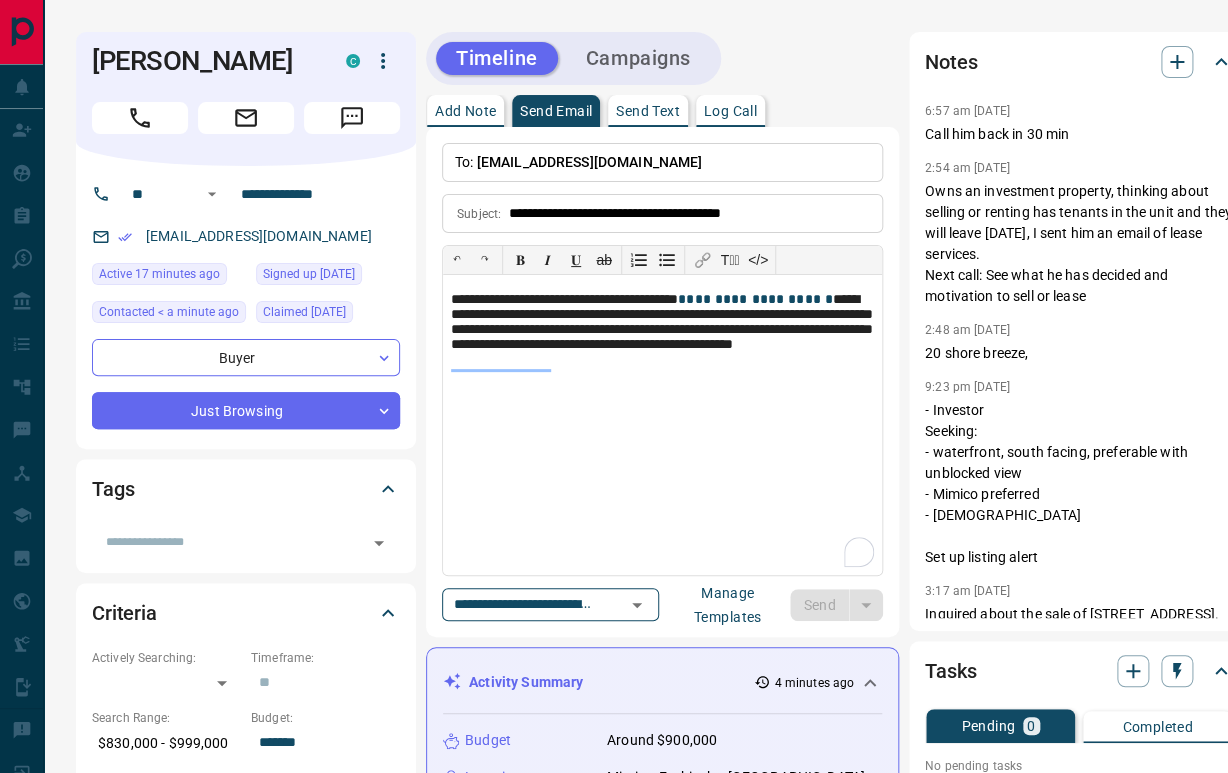 type 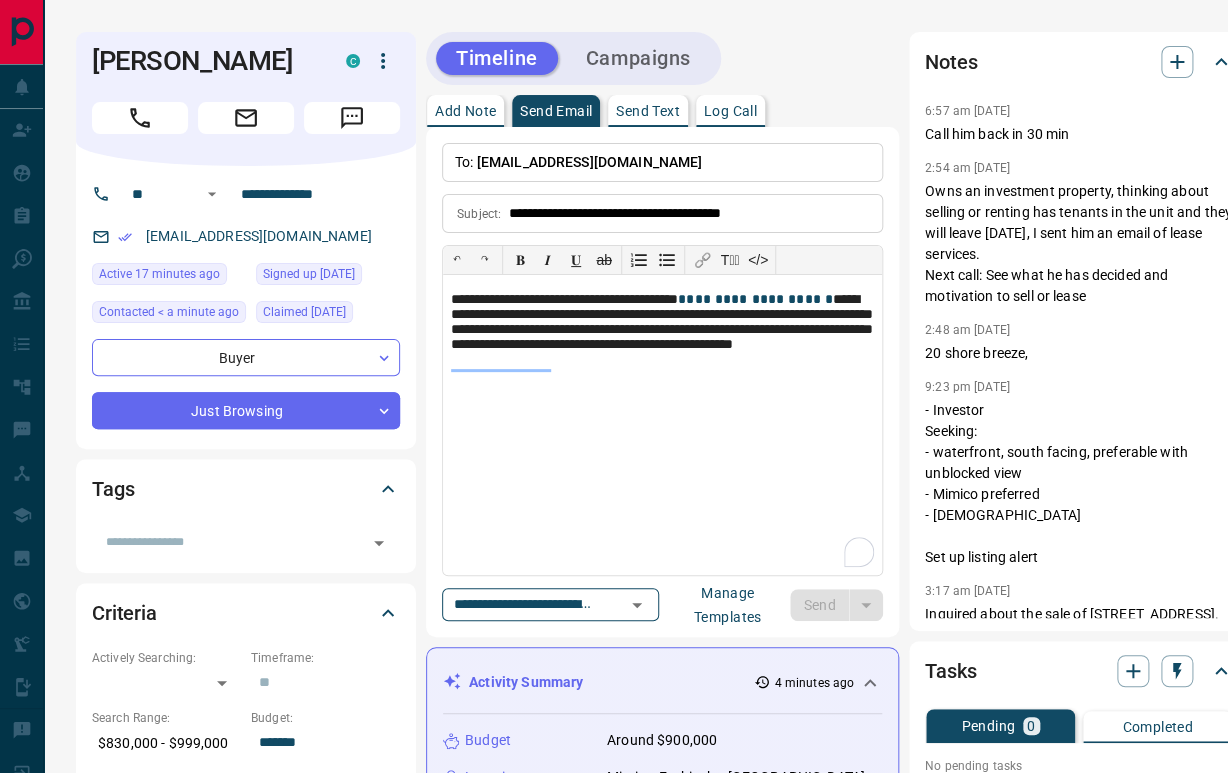 type 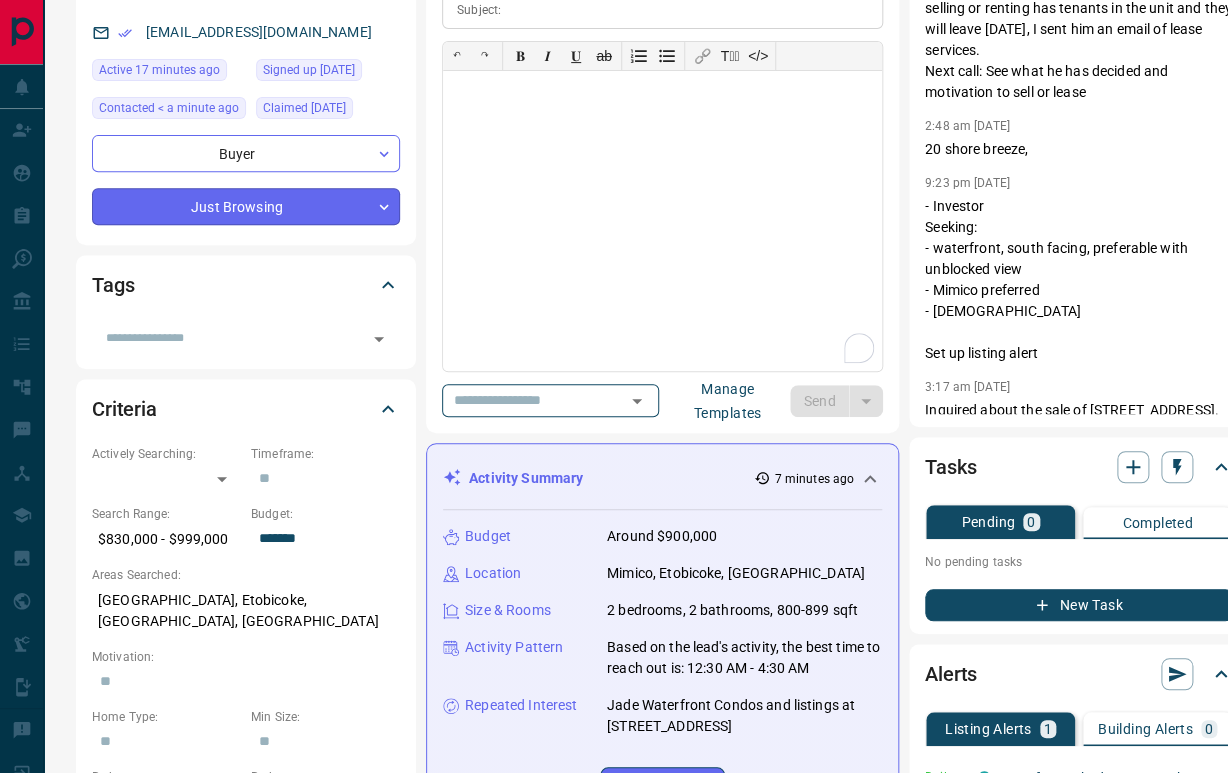 scroll, scrollTop: 0, scrollLeft: 0, axis: both 